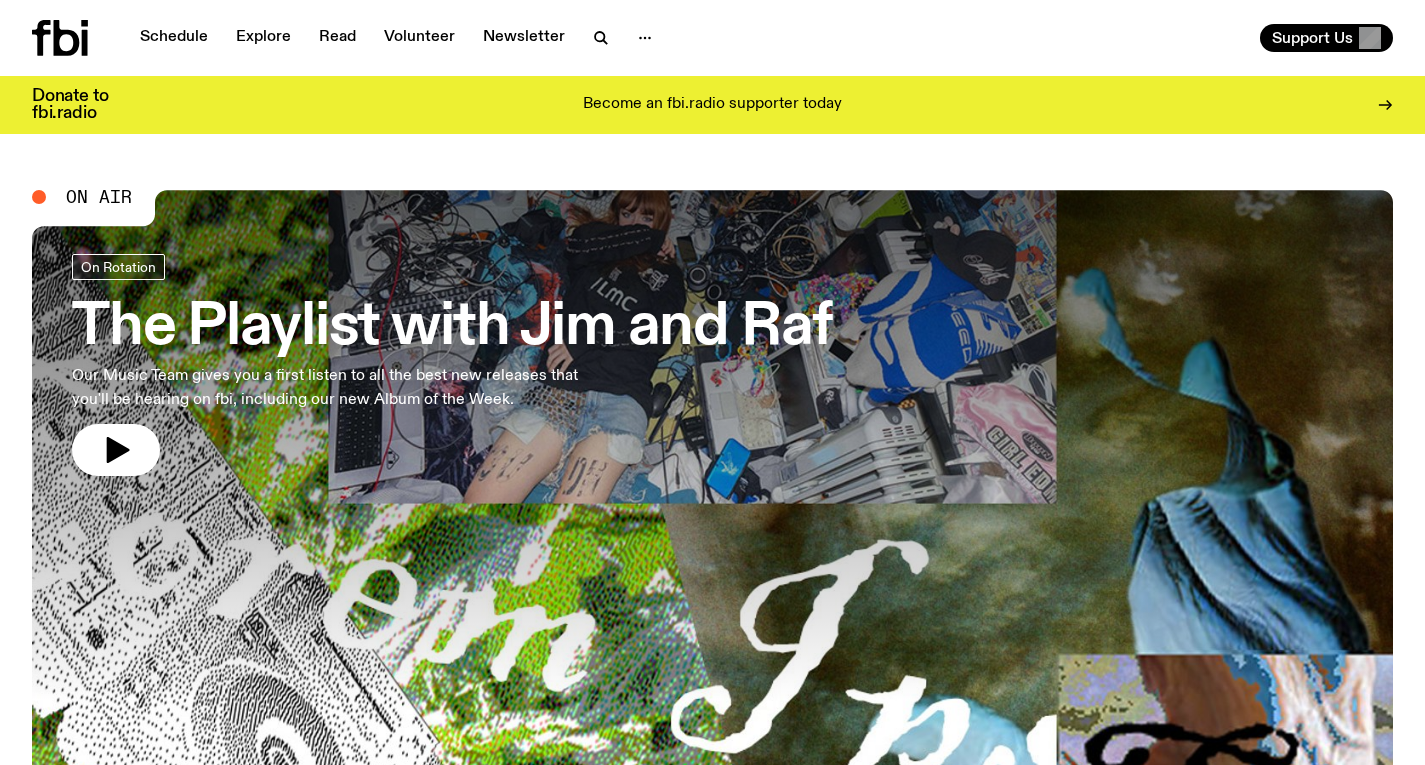 scroll, scrollTop: 0, scrollLeft: 0, axis: both 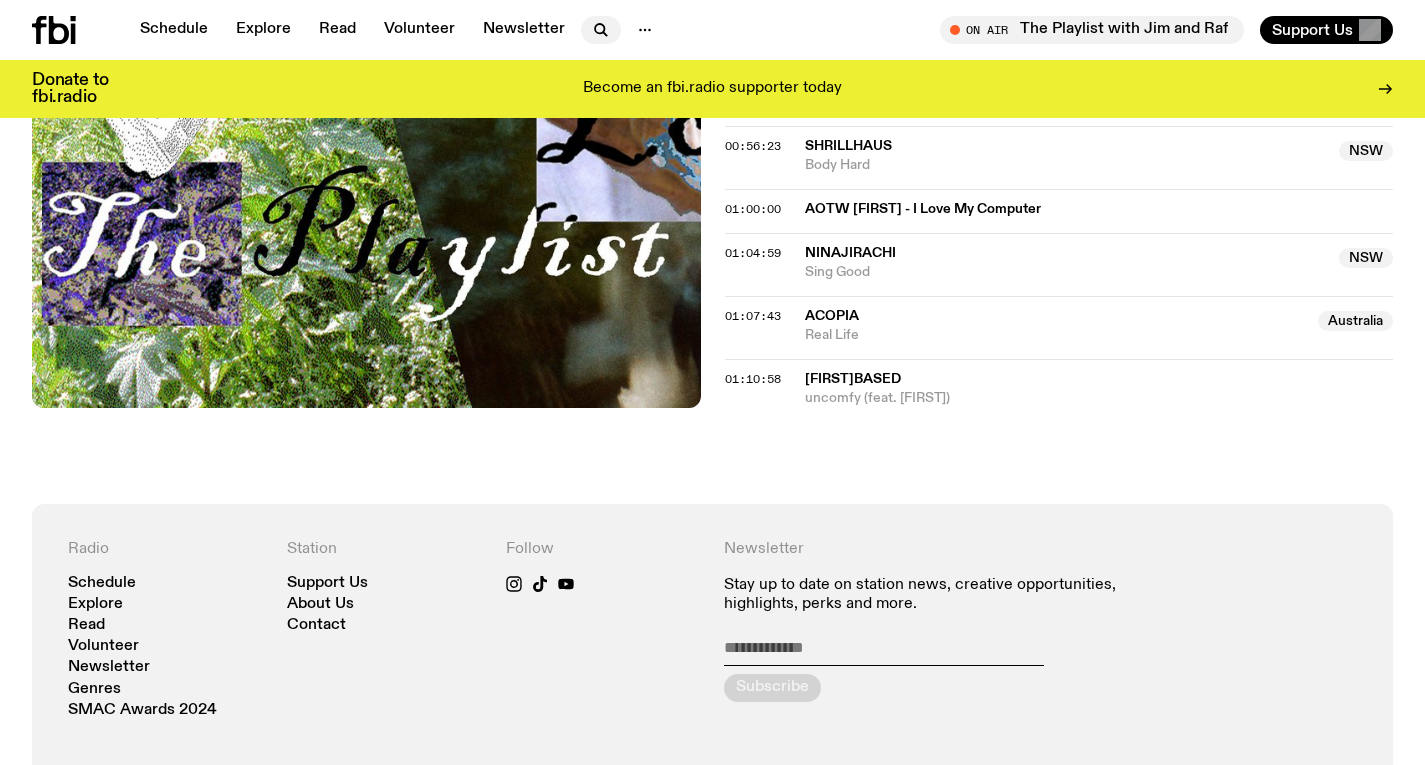 click 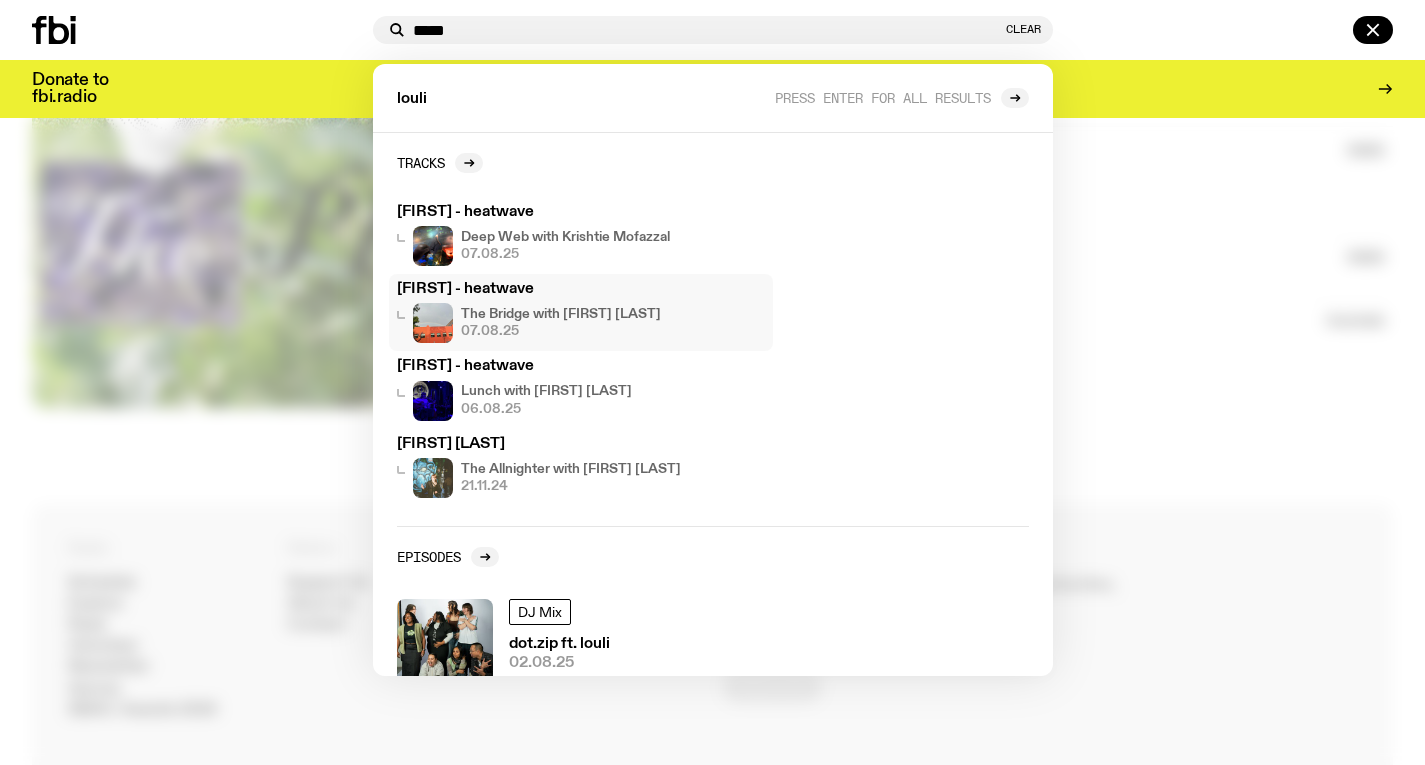 type on "*****" 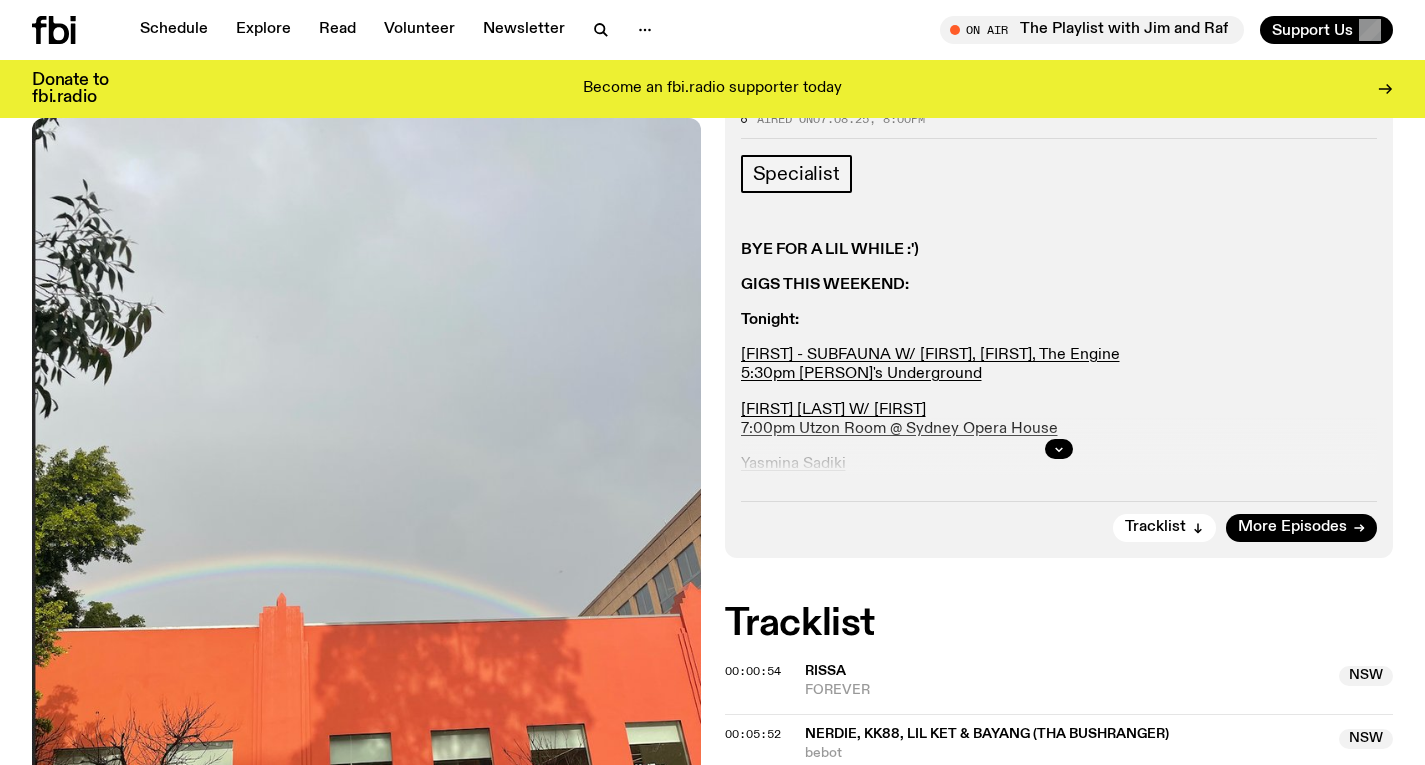 scroll, scrollTop: 294, scrollLeft: 0, axis: vertical 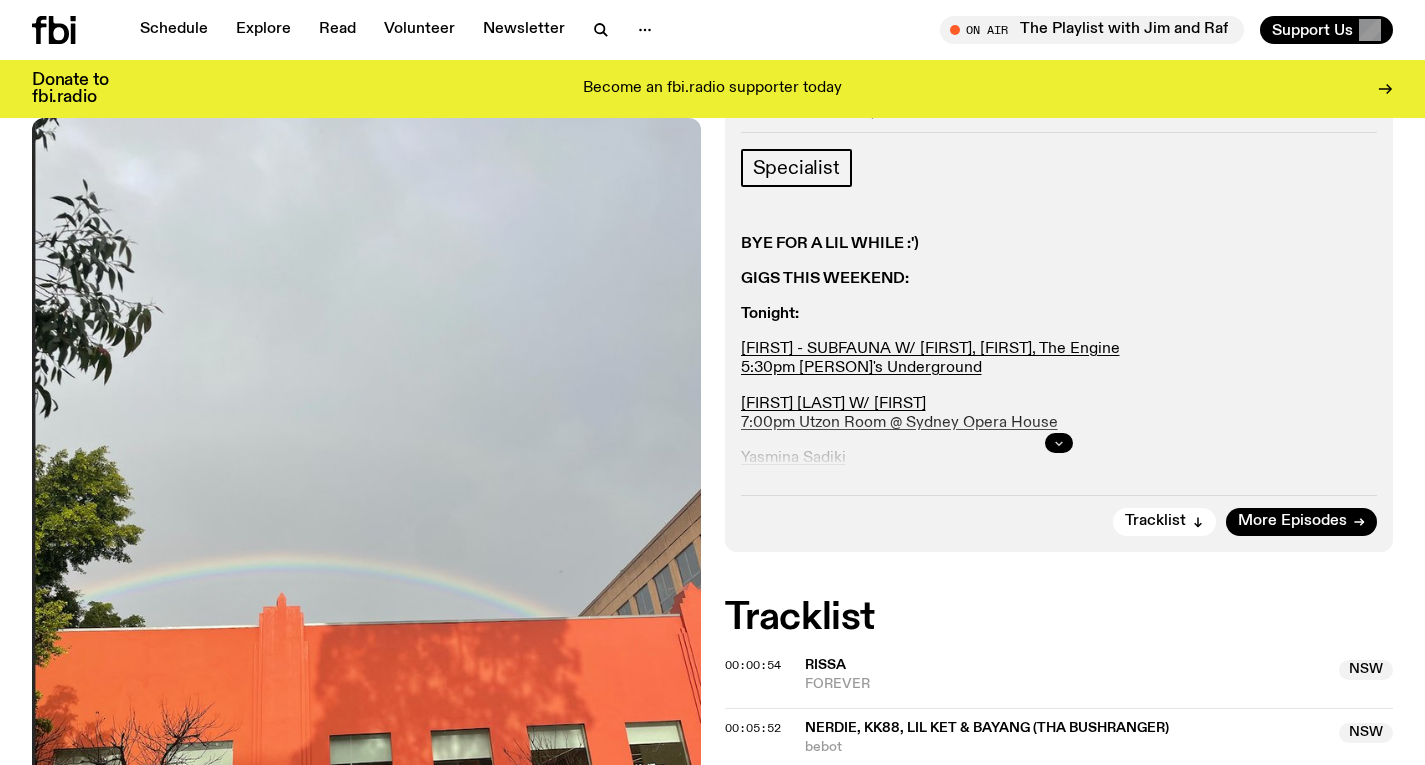 click at bounding box center (1059, 443) 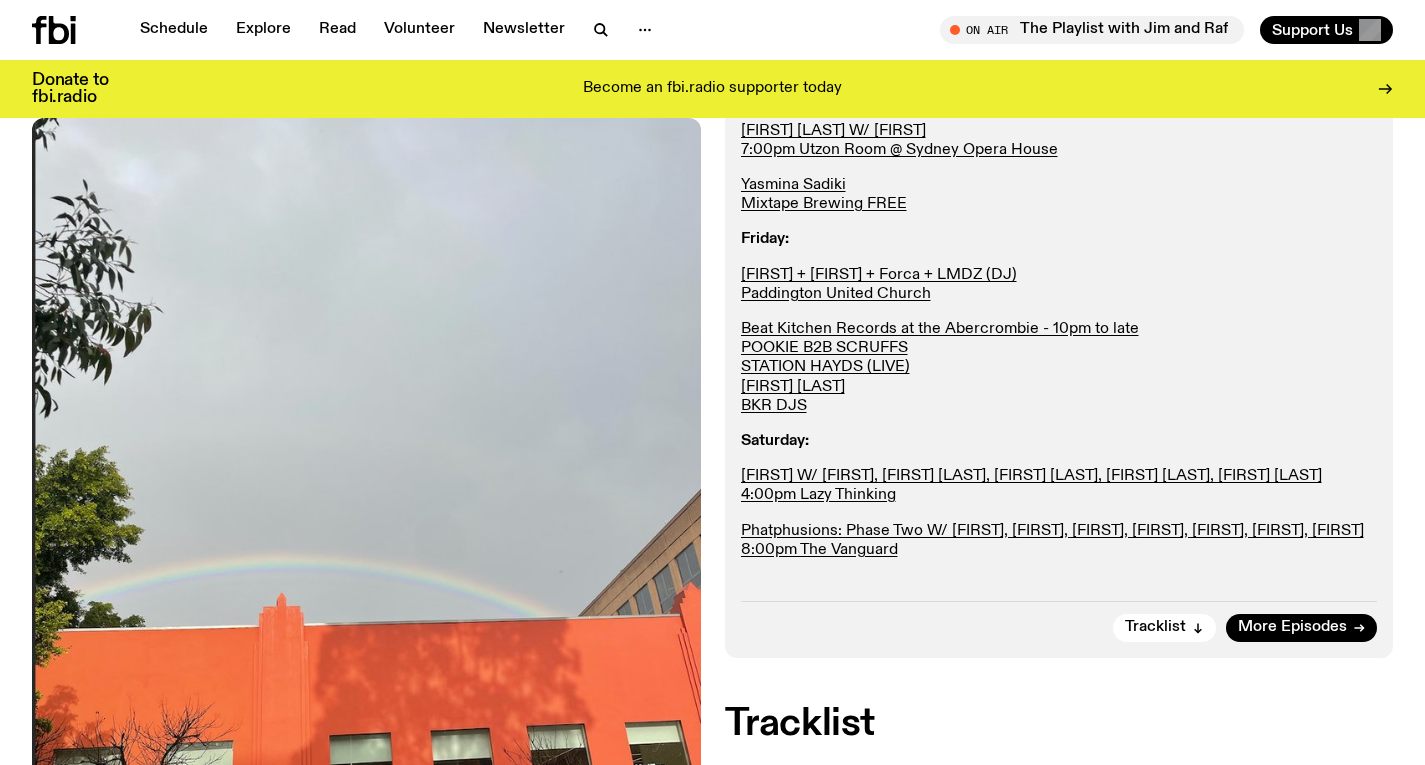 scroll, scrollTop: 574, scrollLeft: 0, axis: vertical 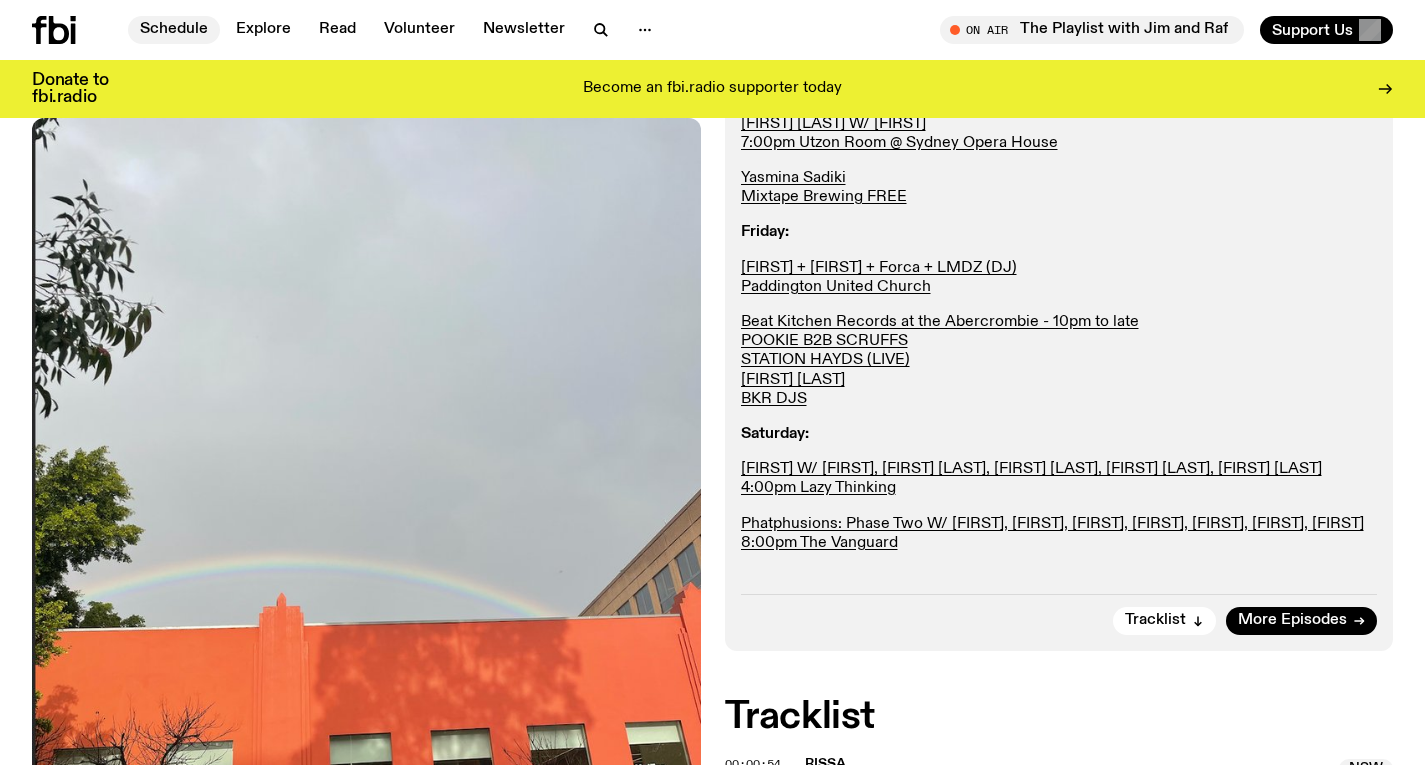 click on "Schedule" 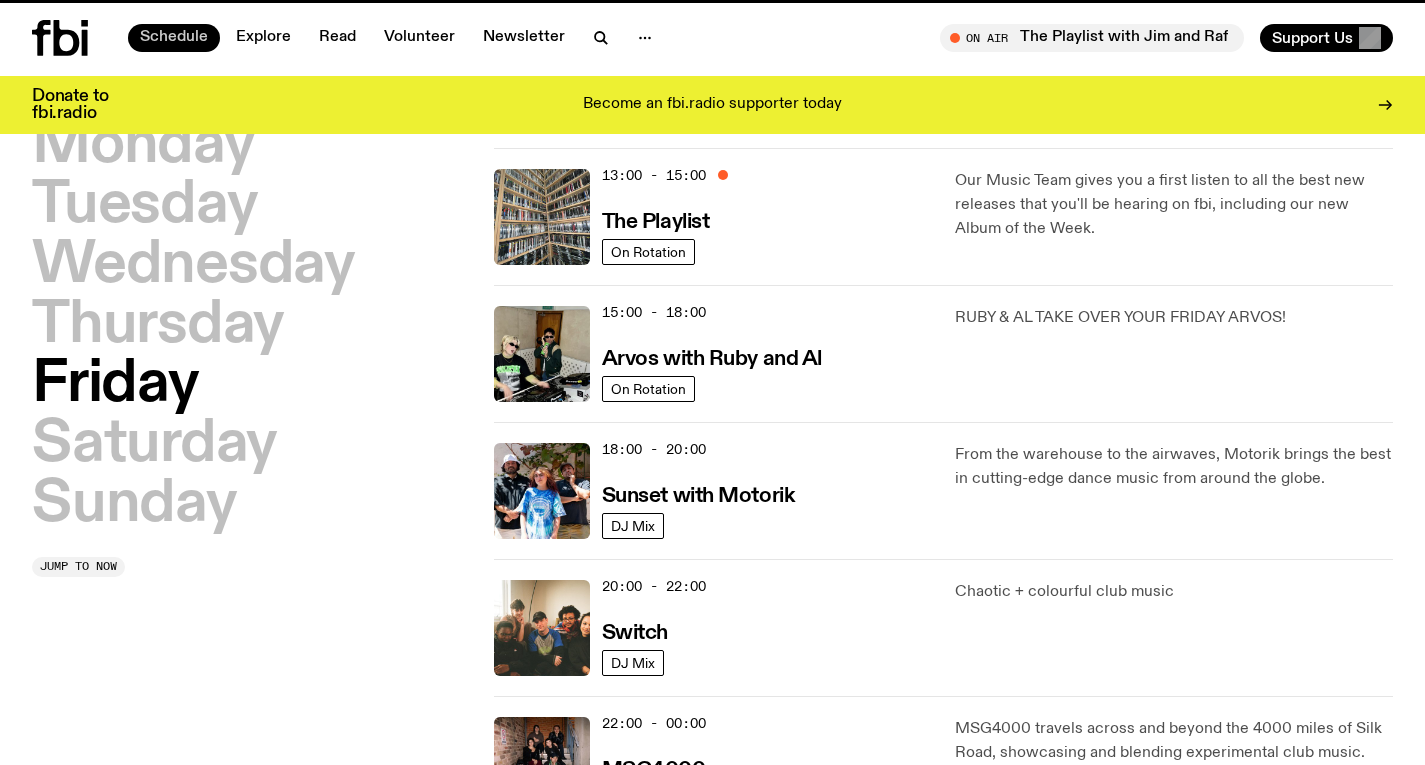 scroll, scrollTop: 0, scrollLeft: 0, axis: both 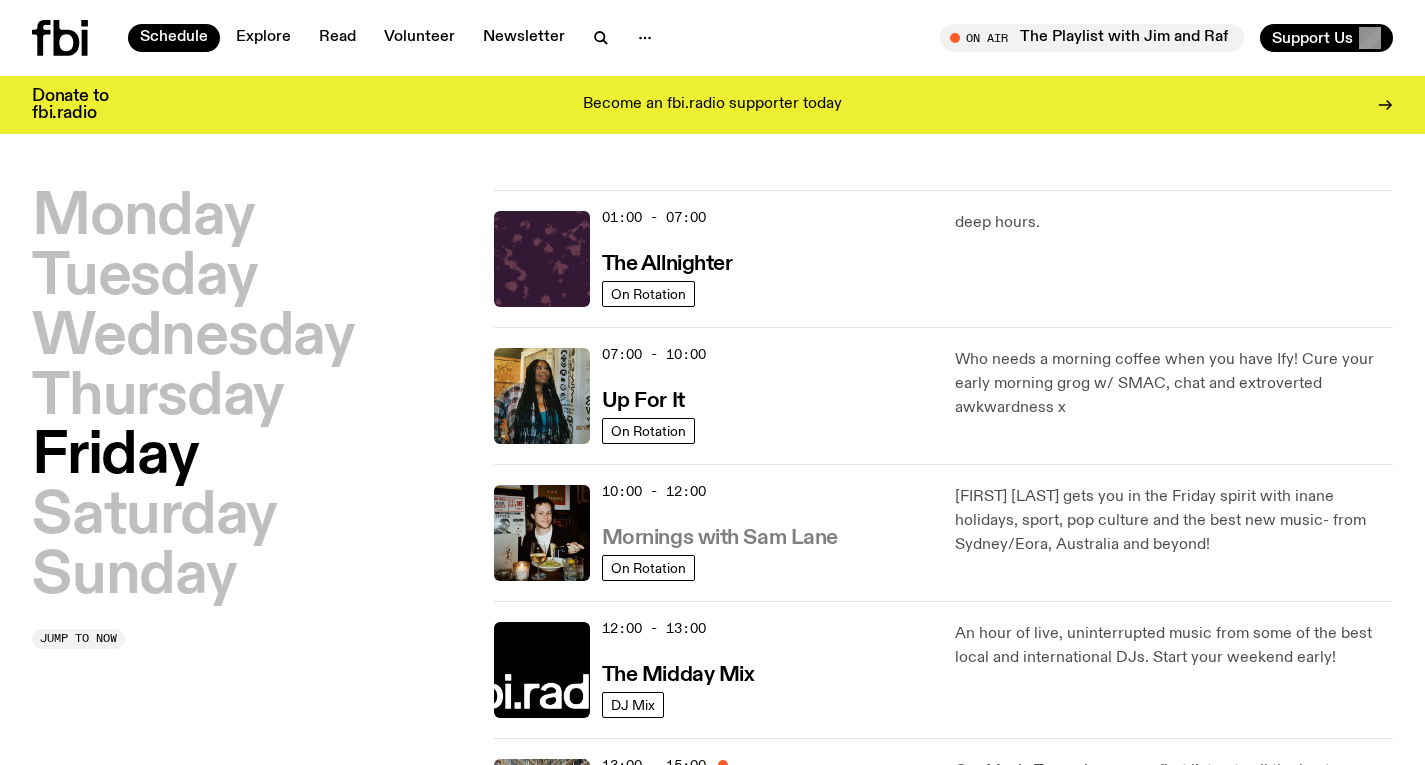 click on "Mornings with Sam Lane" at bounding box center [720, 538] 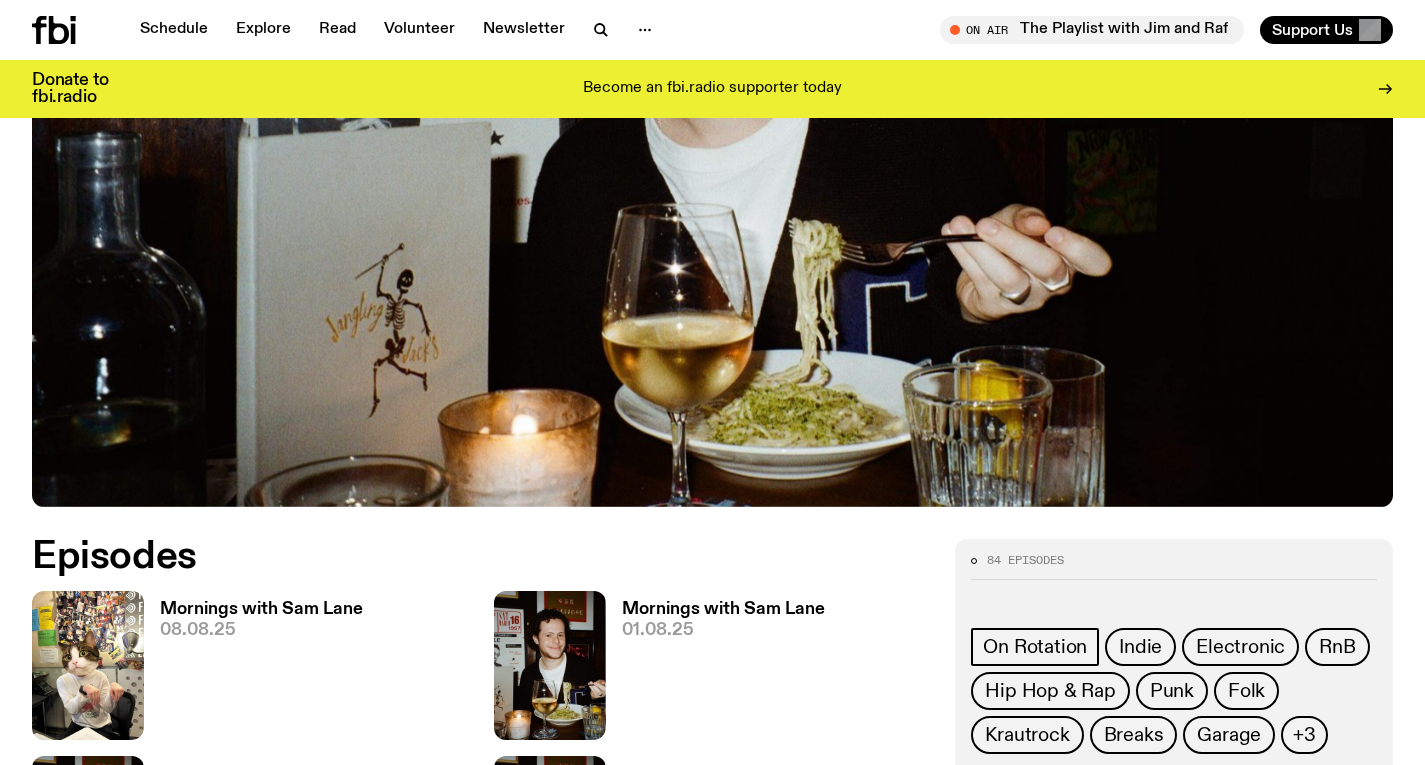 scroll, scrollTop: 716, scrollLeft: 0, axis: vertical 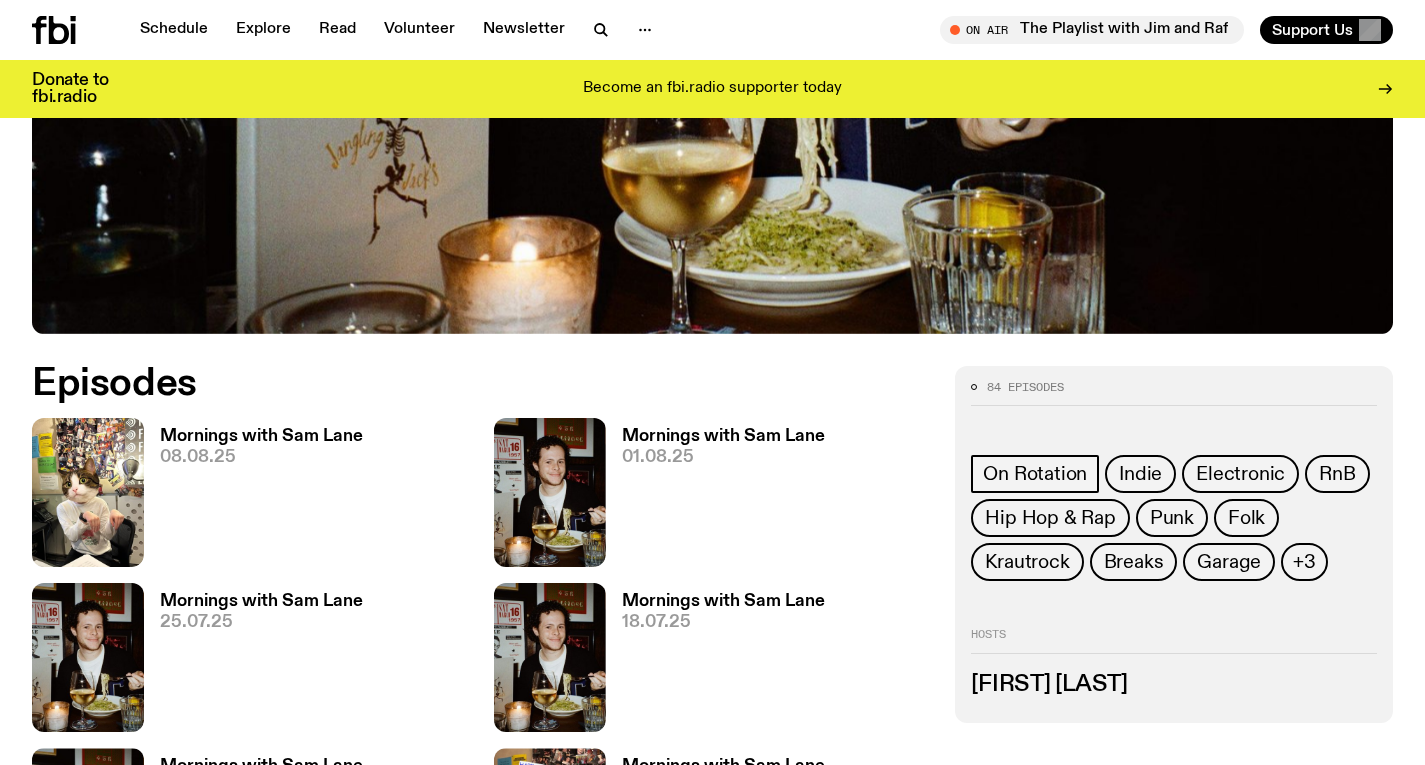 click on "Mornings with Sam Lane" at bounding box center [261, 436] 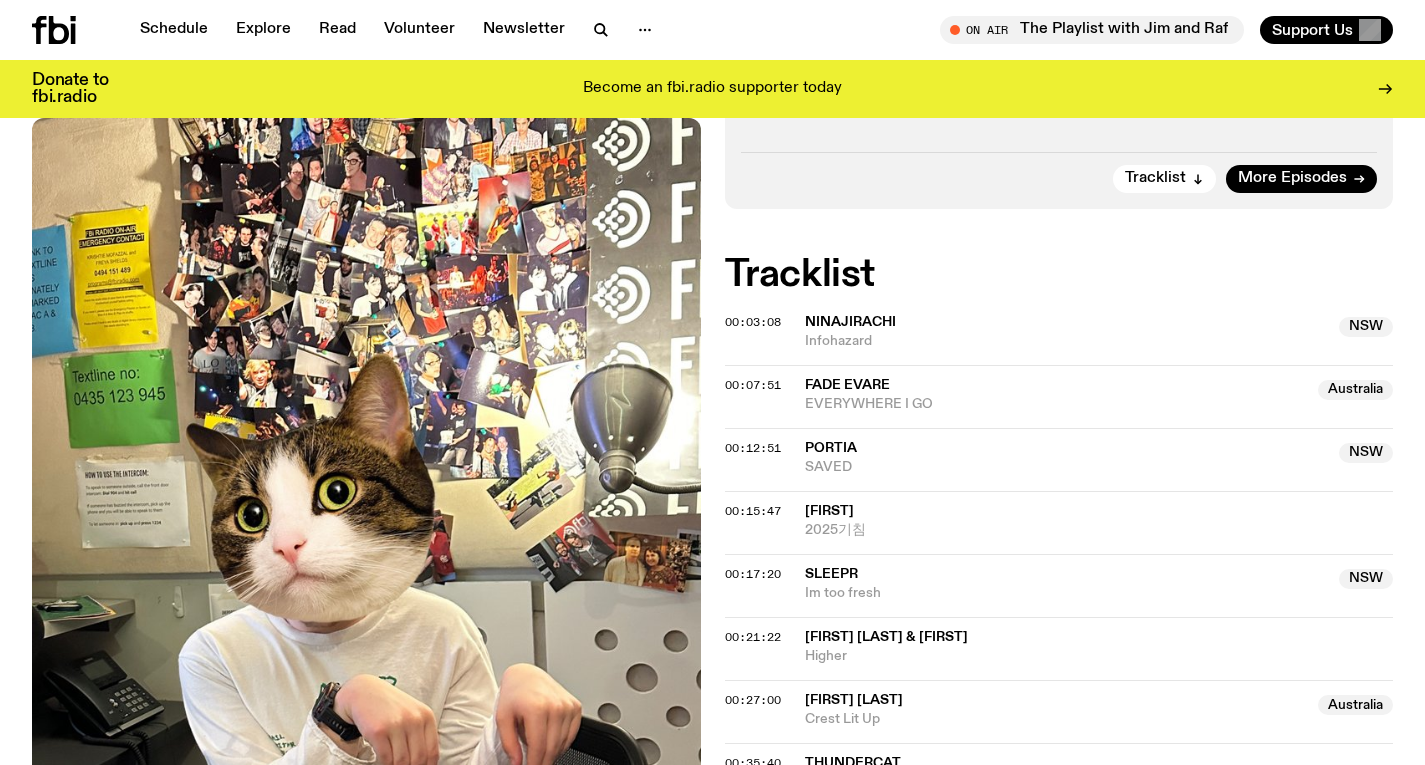 scroll, scrollTop: 380, scrollLeft: 0, axis: vertical 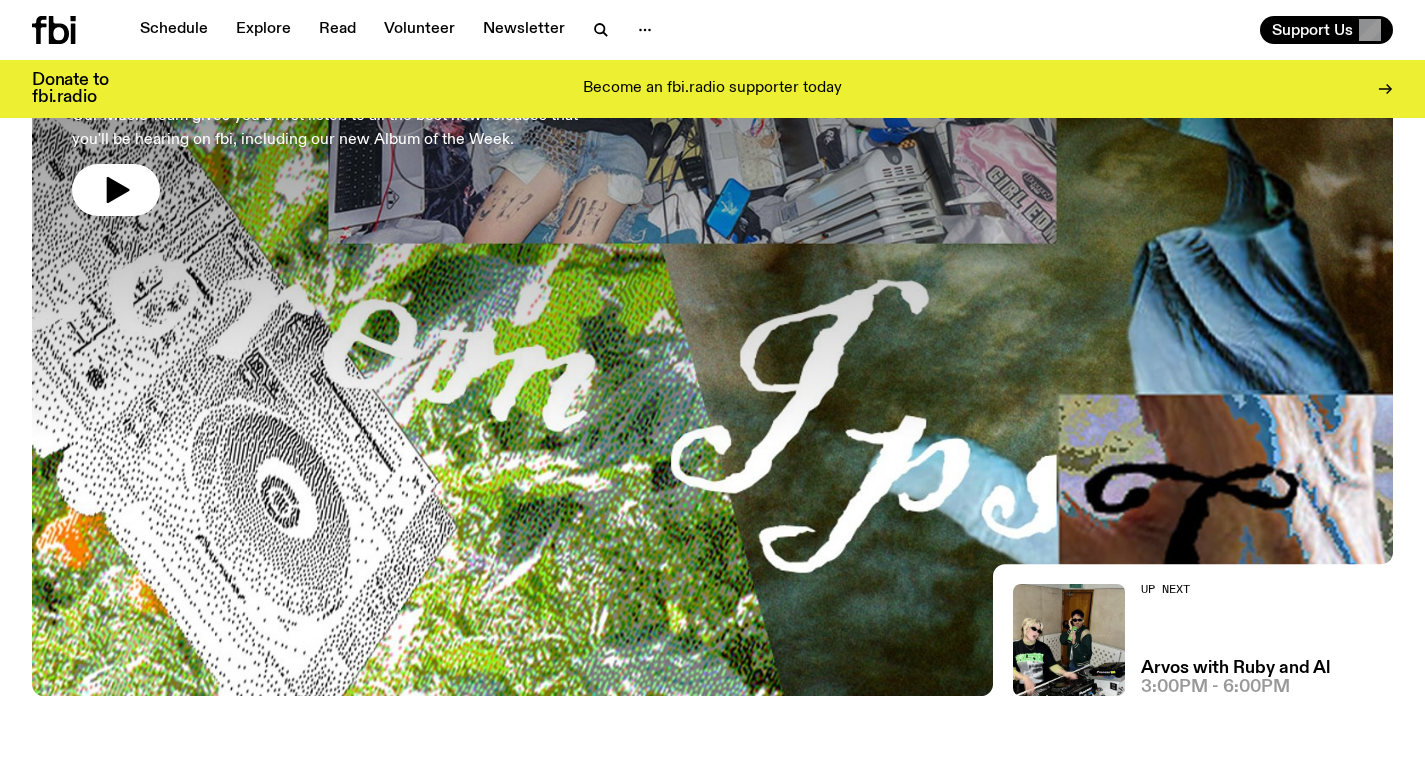 click at bounding box center (712, 185) 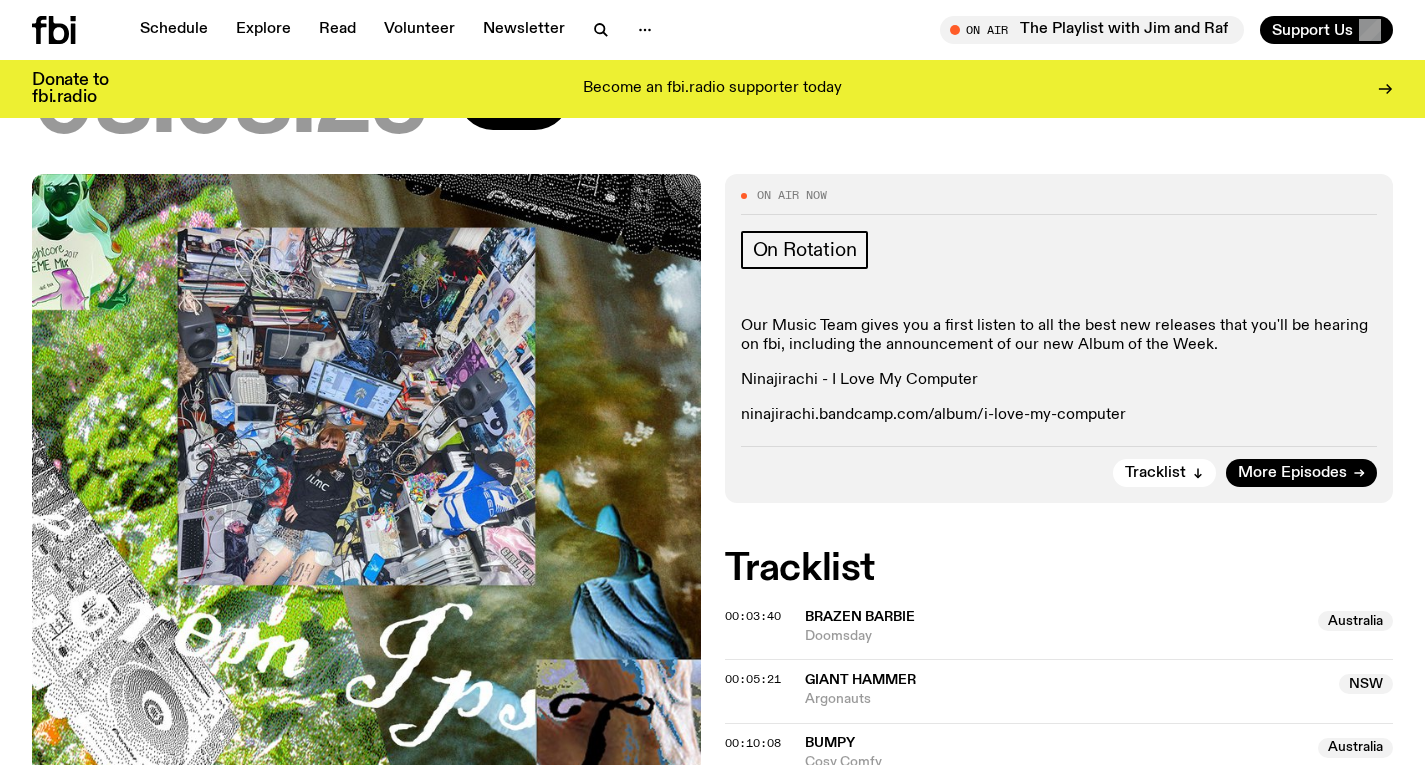 scroll, scrollTop: 209, scrollLeft: 0, axis: vertical 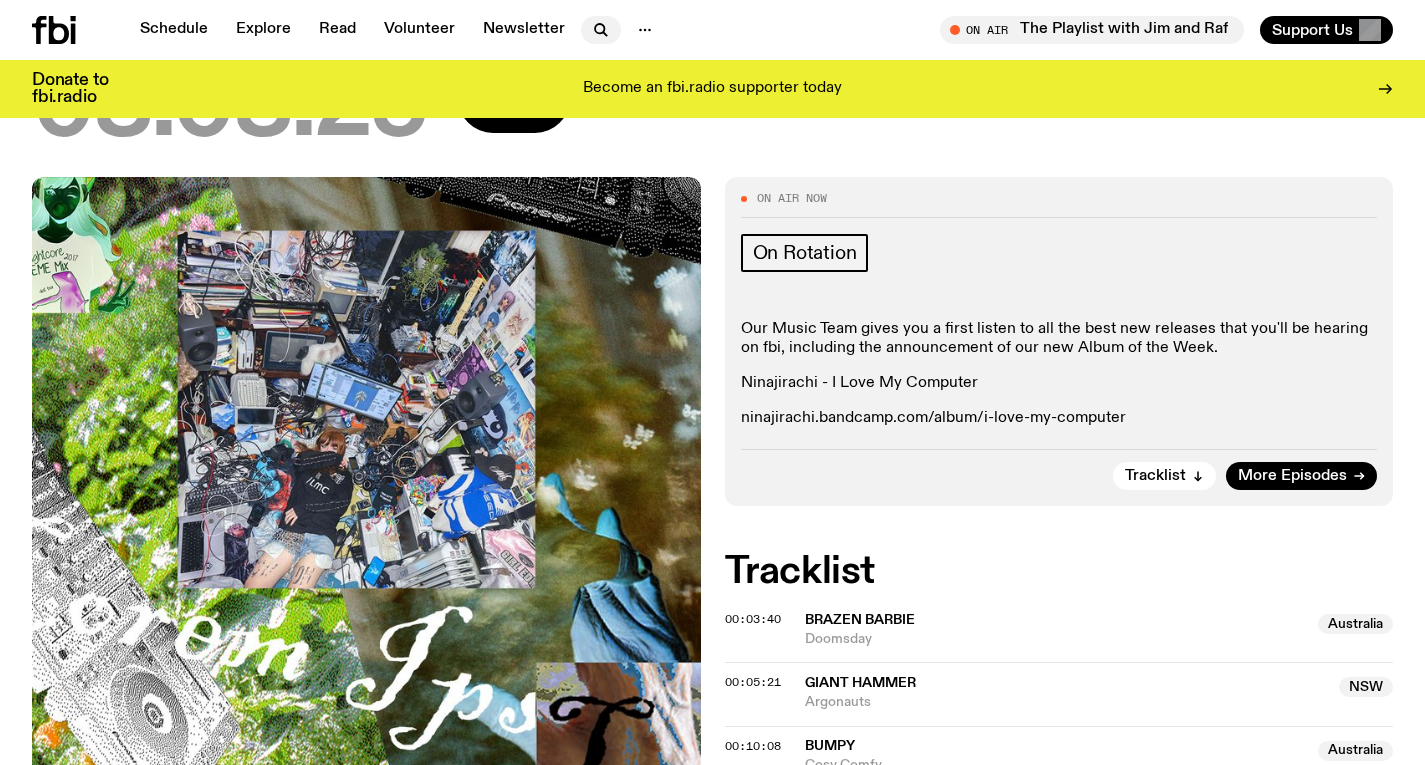 click 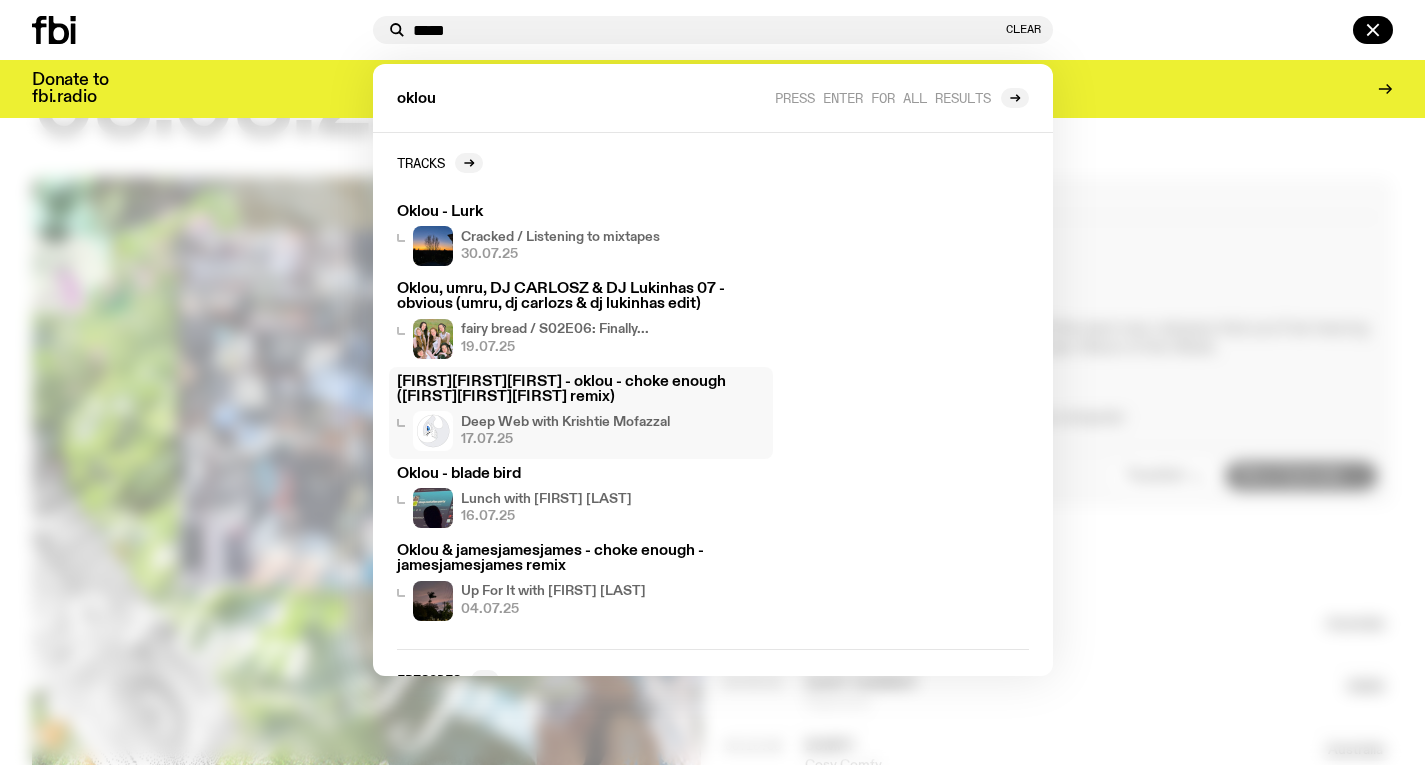 type on "*****" 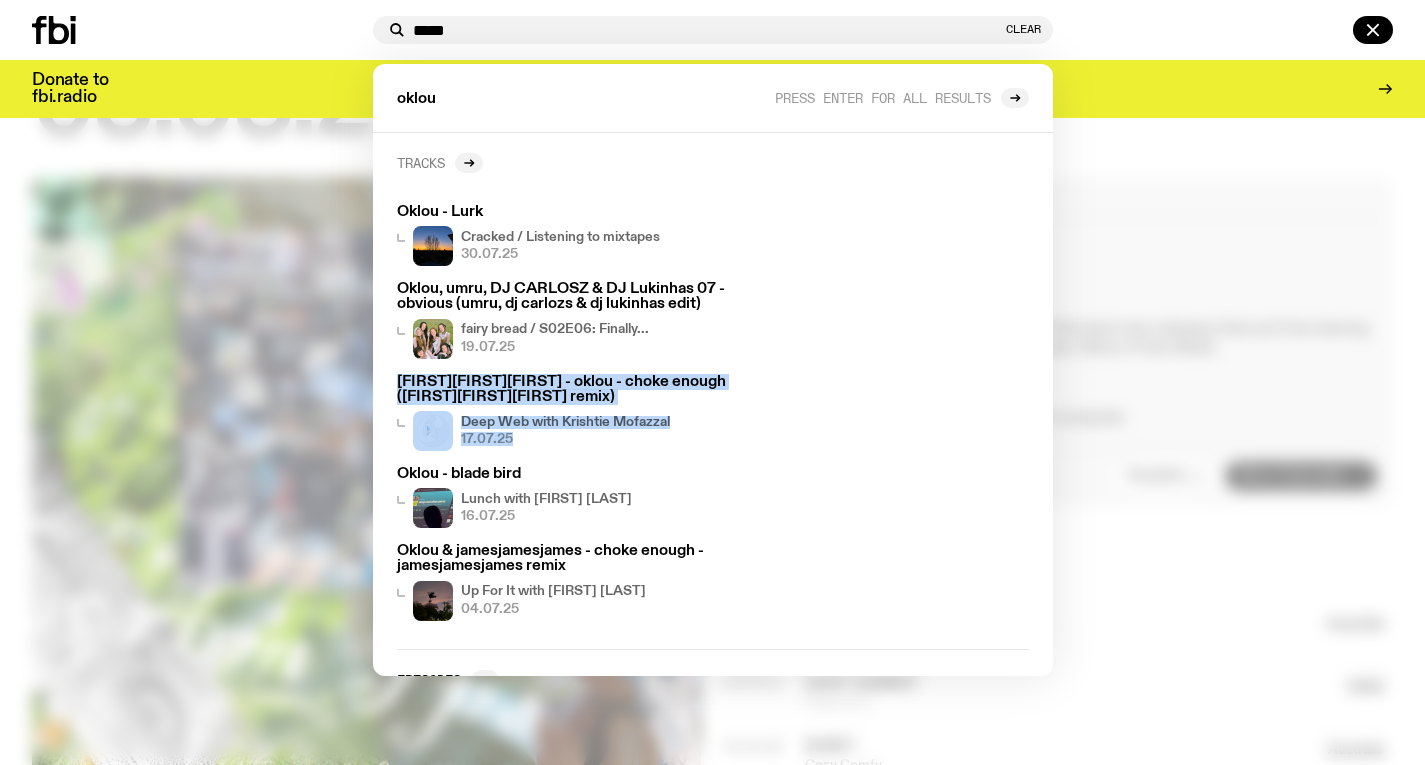 click on "Tracks" at bounding box center (421, 162) 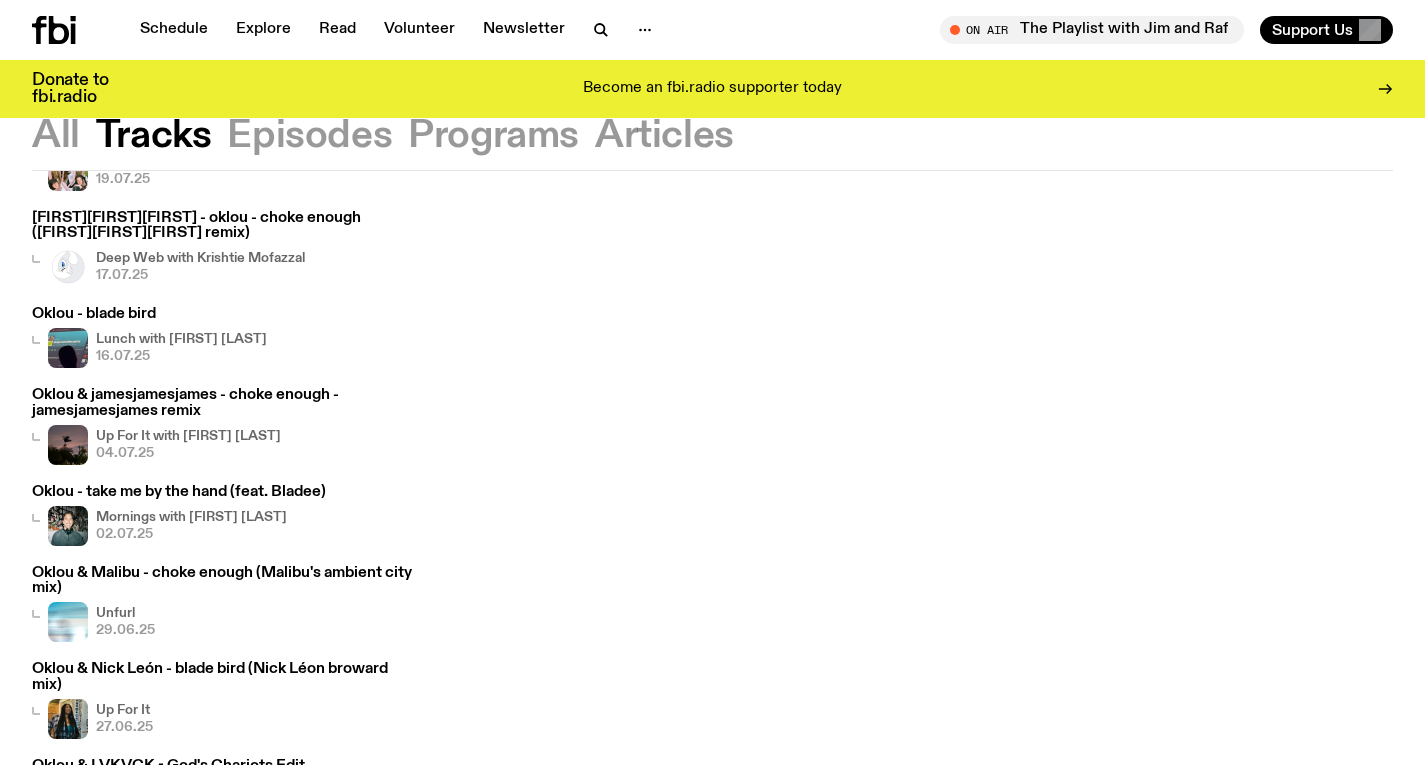 scroll, scrollTop: 527, scrollLeft: 0, axis: vertical 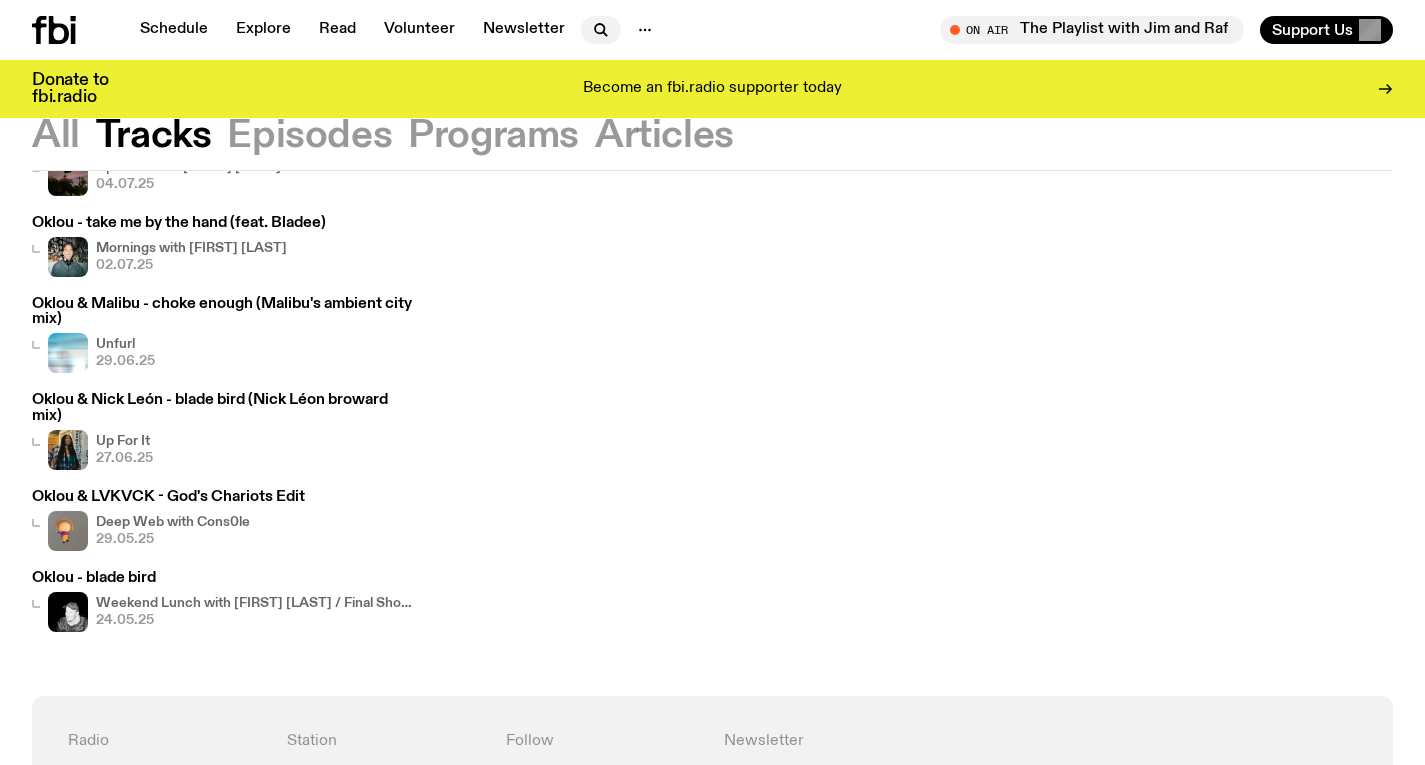 click 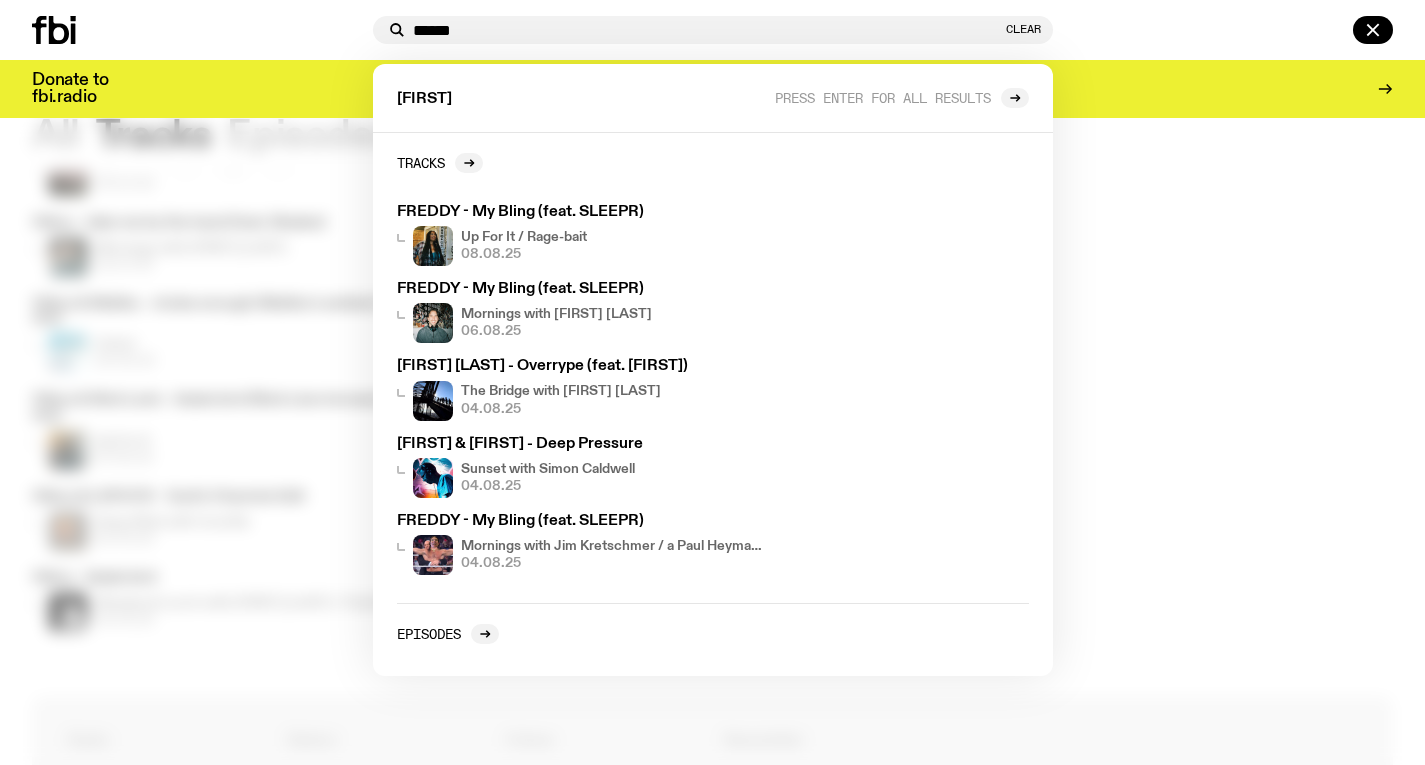type on "******" 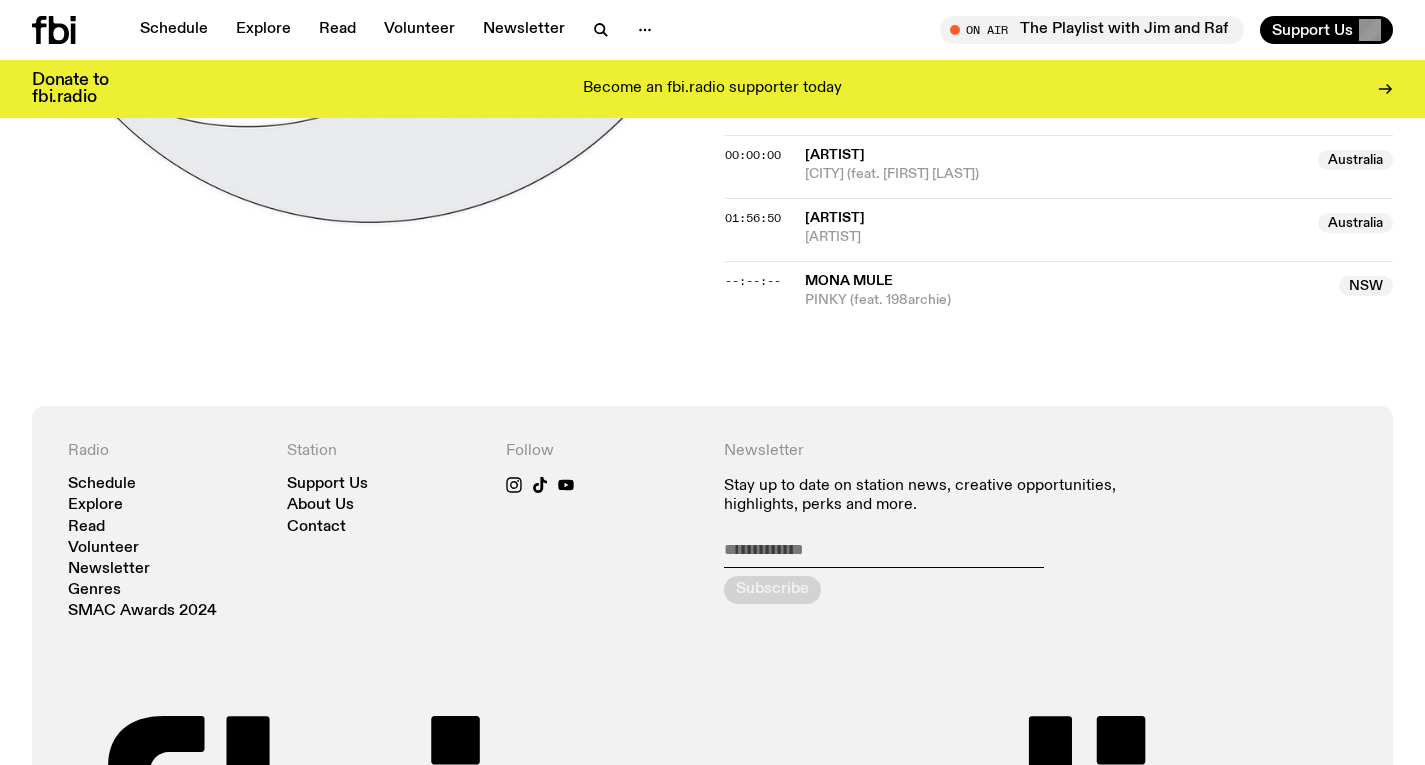 scroll, scrollTop: 2780, scrollLeft: 0, axis: vertical 